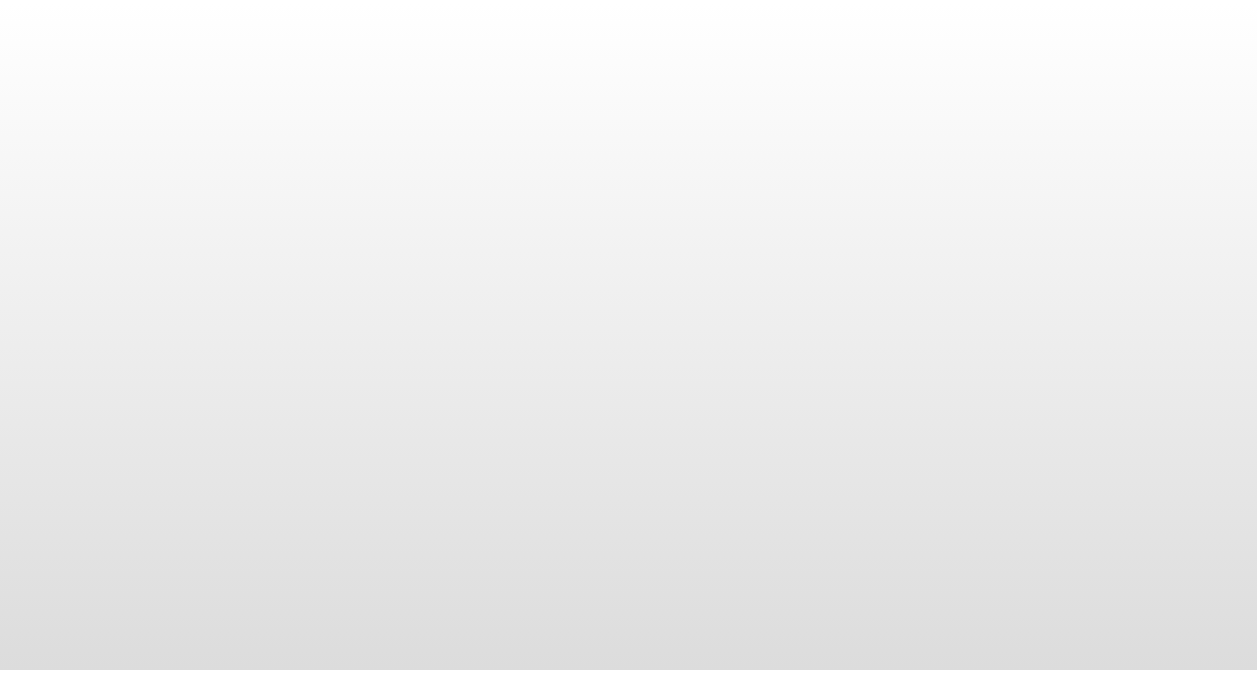 scroll, scrollTop: 0, scrollLeft: 0, axis: both 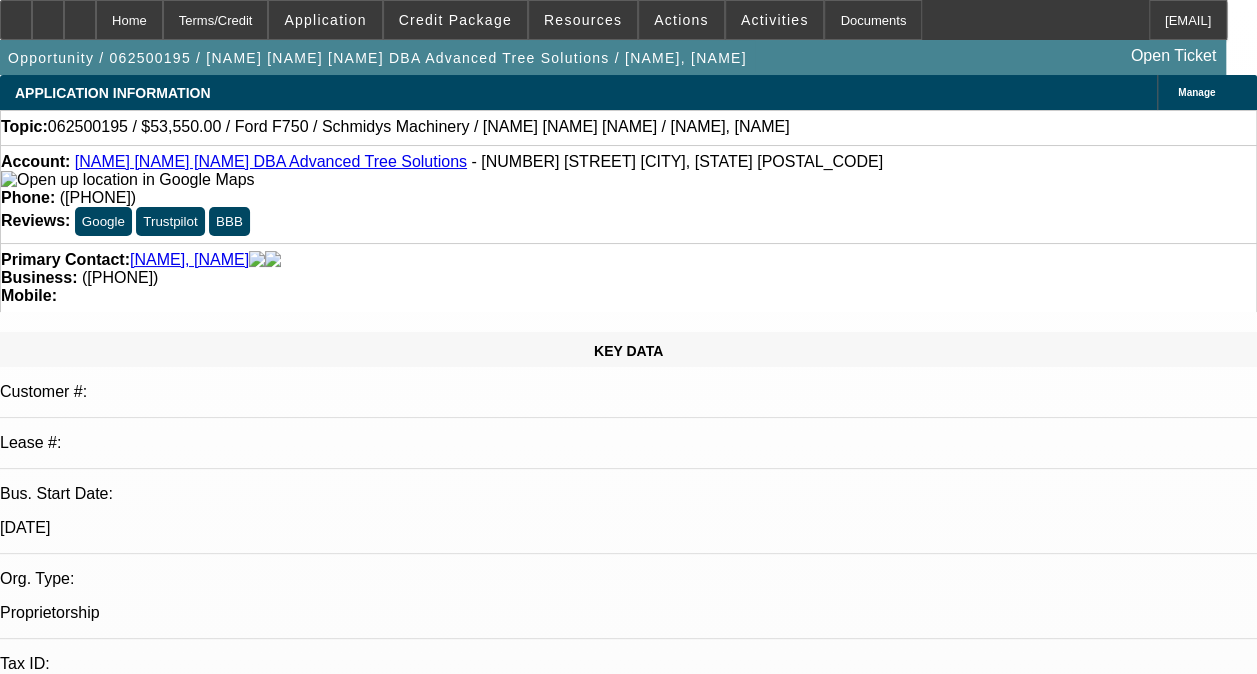 select on "0.1" 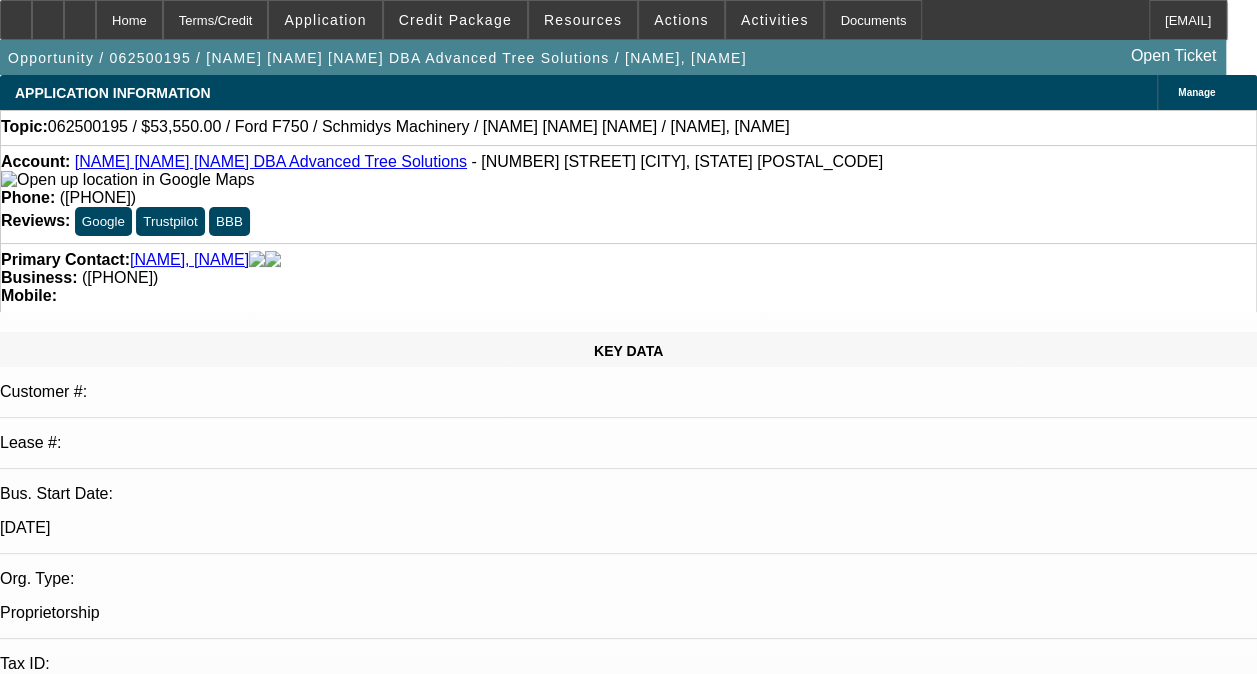 select on "1" 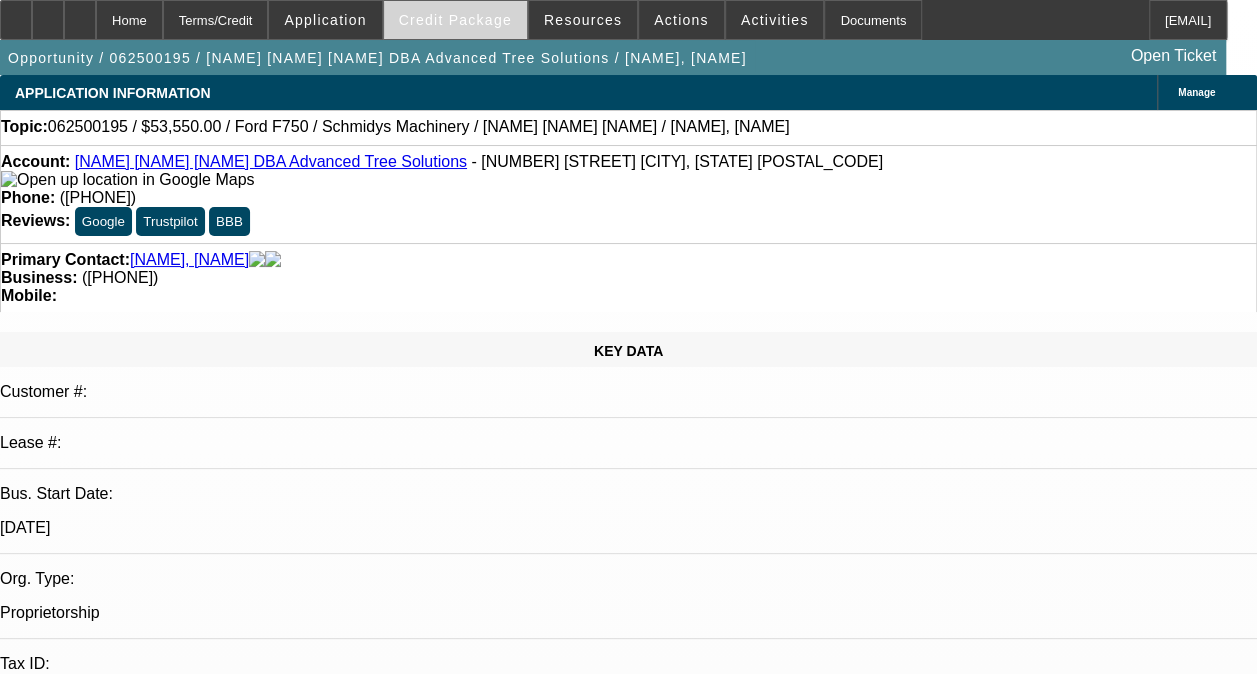 click at bounding box center [455, 20] 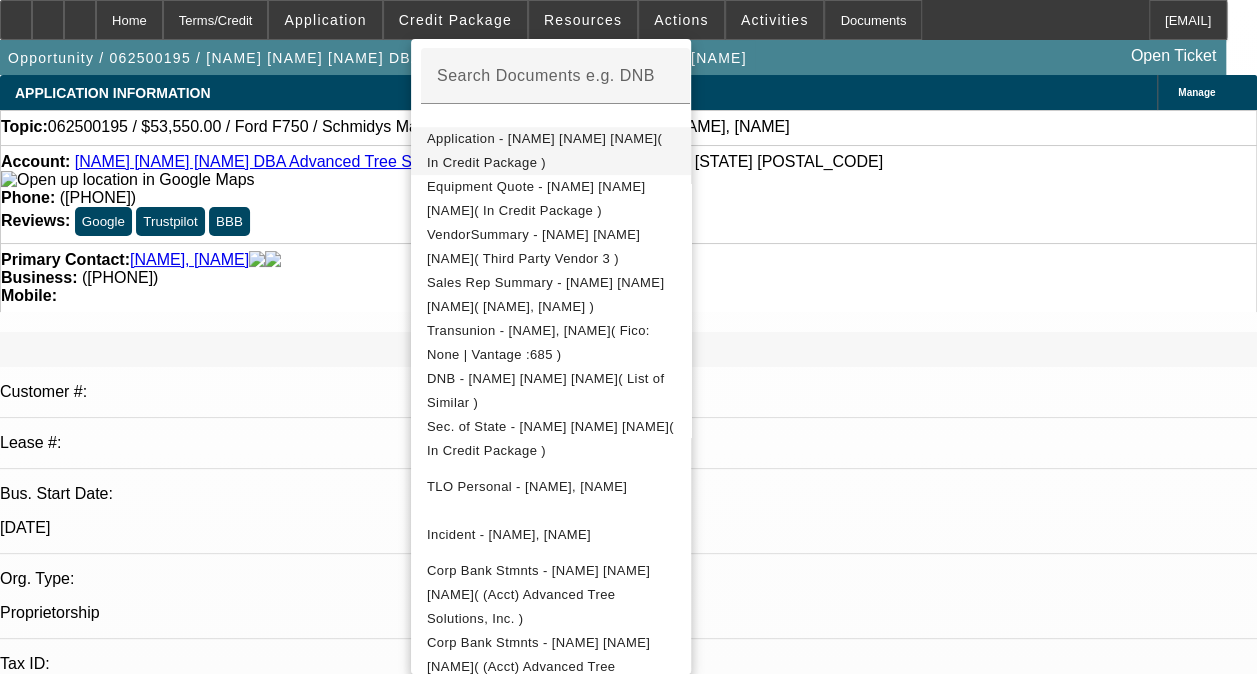 scroll, scrollTop: 392, scrollLeft: 0, axis: vertical 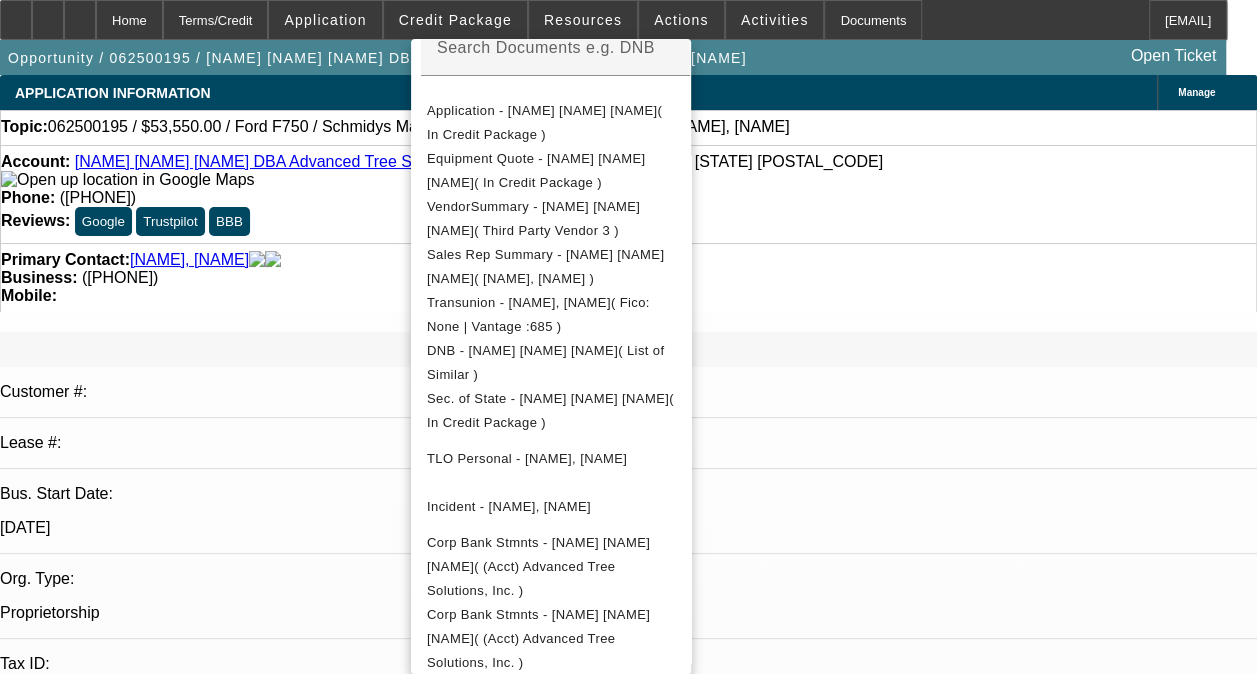 click at bounding box center (628, 337) 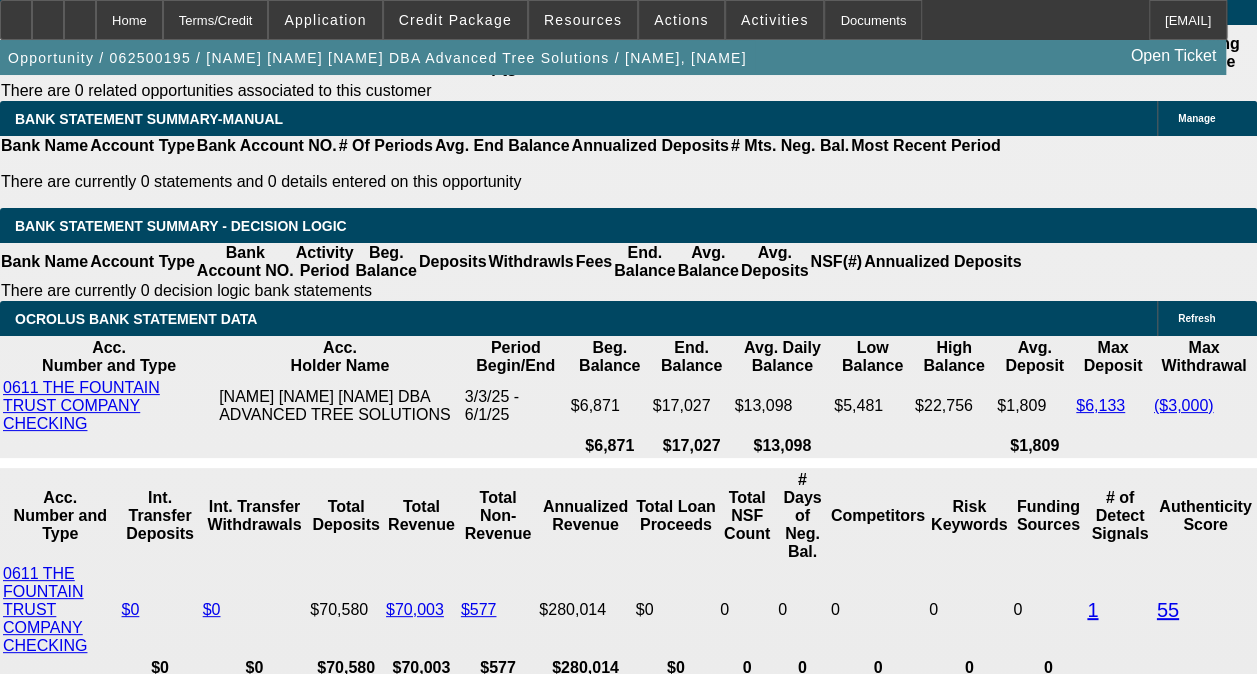 scroll, scrollTop: 3700, scrollLeft: 0, axis: vertical 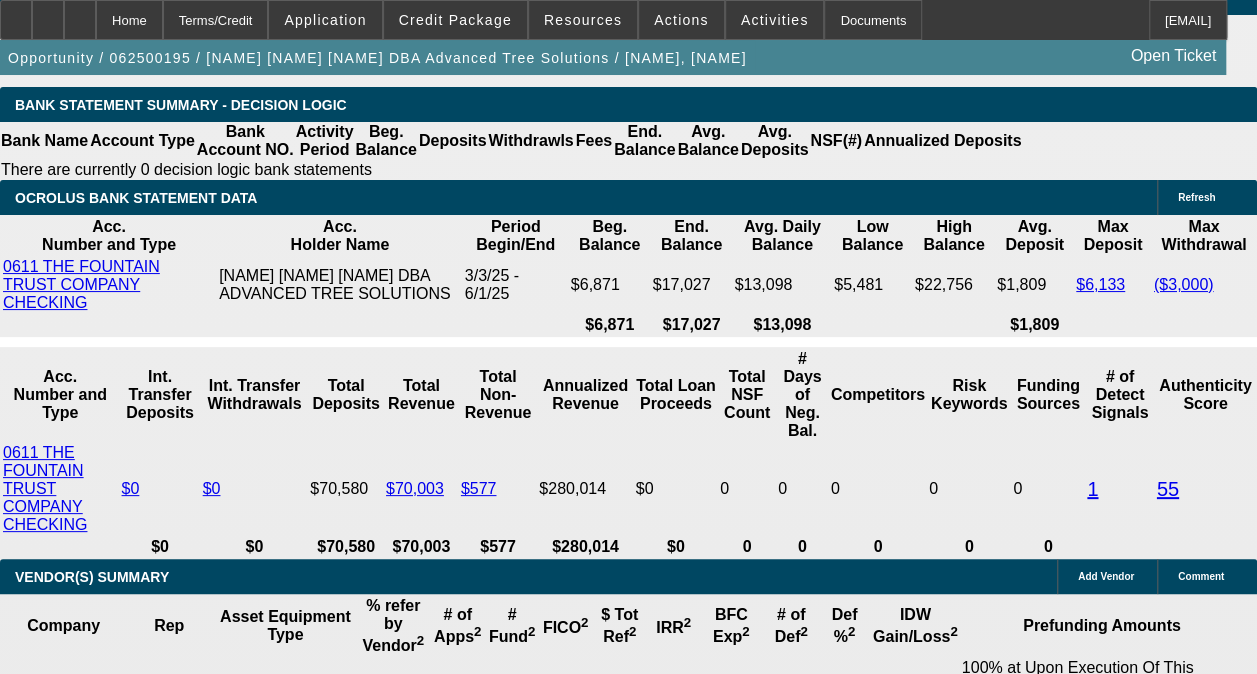 click on "Schmidy's Machinery" 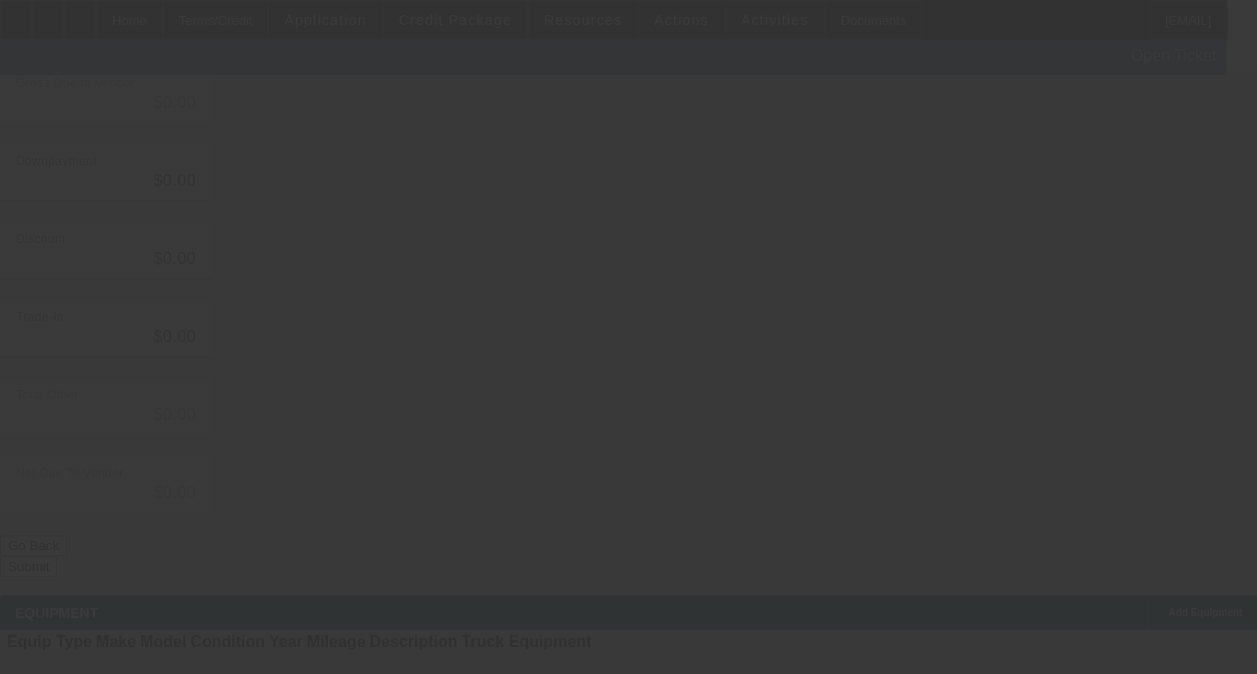 scroll, scrollTop: 0, scrollLeft: 0, axis: both 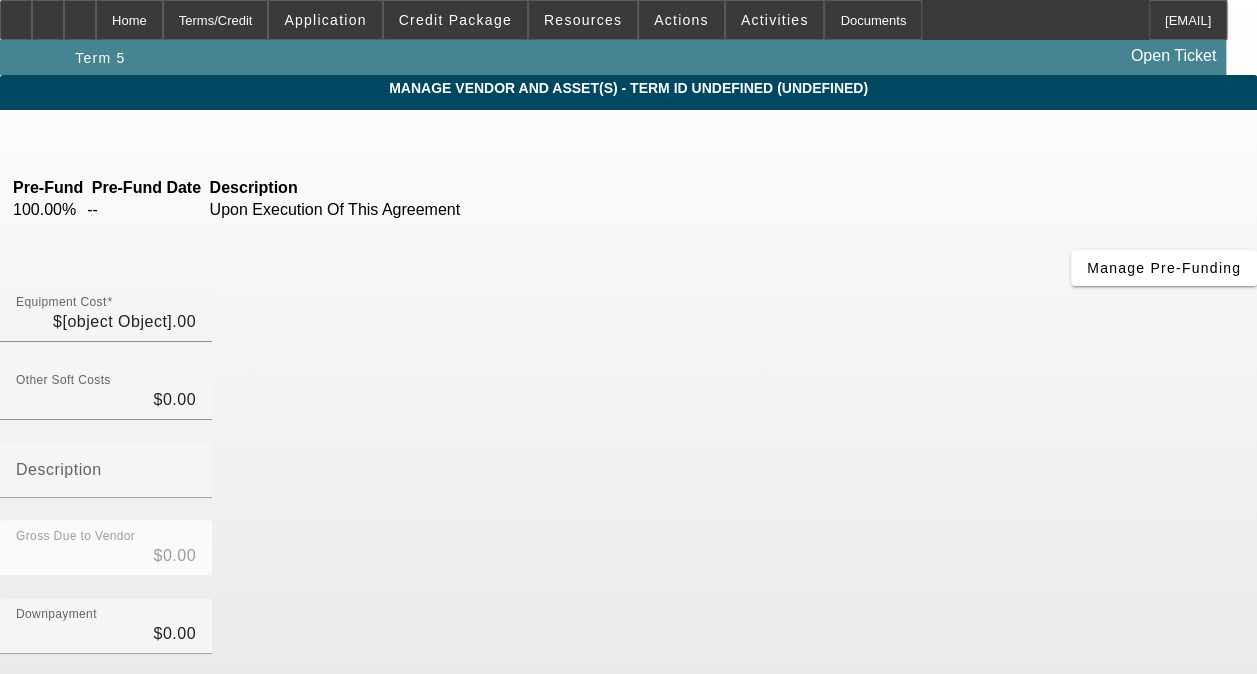 type on "$59,500.00" 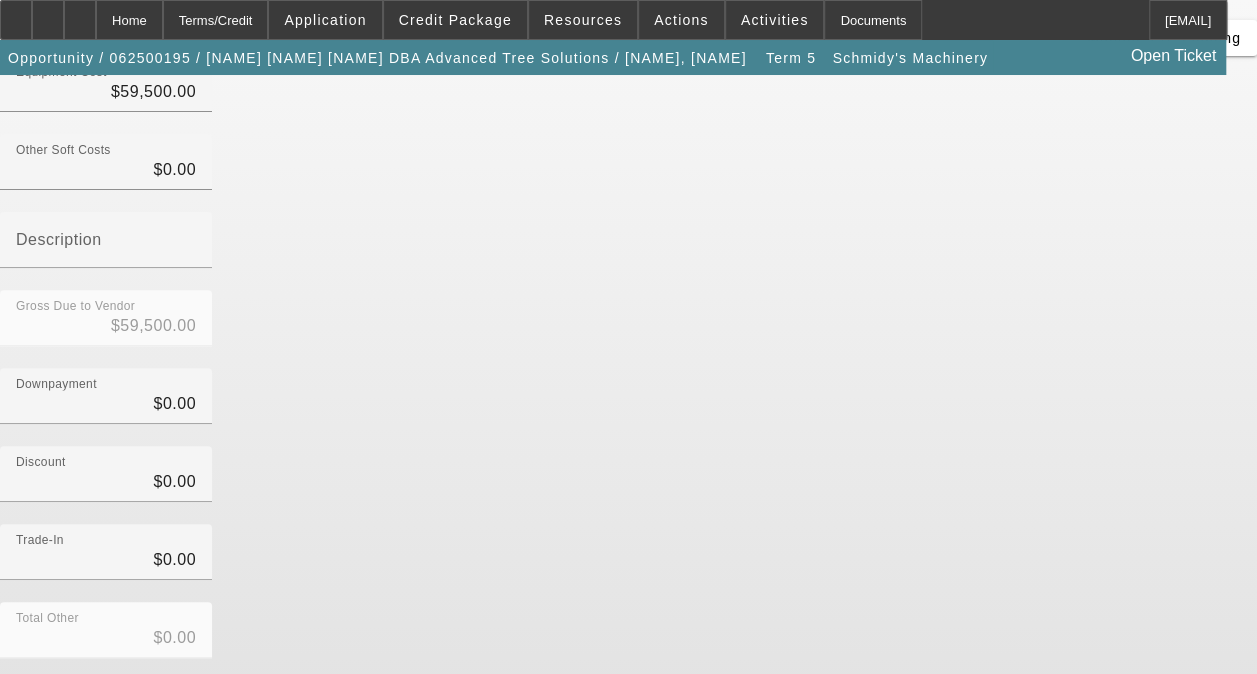 scroll, scrollTop: 260, scrollLeft: 0, axis: vertical 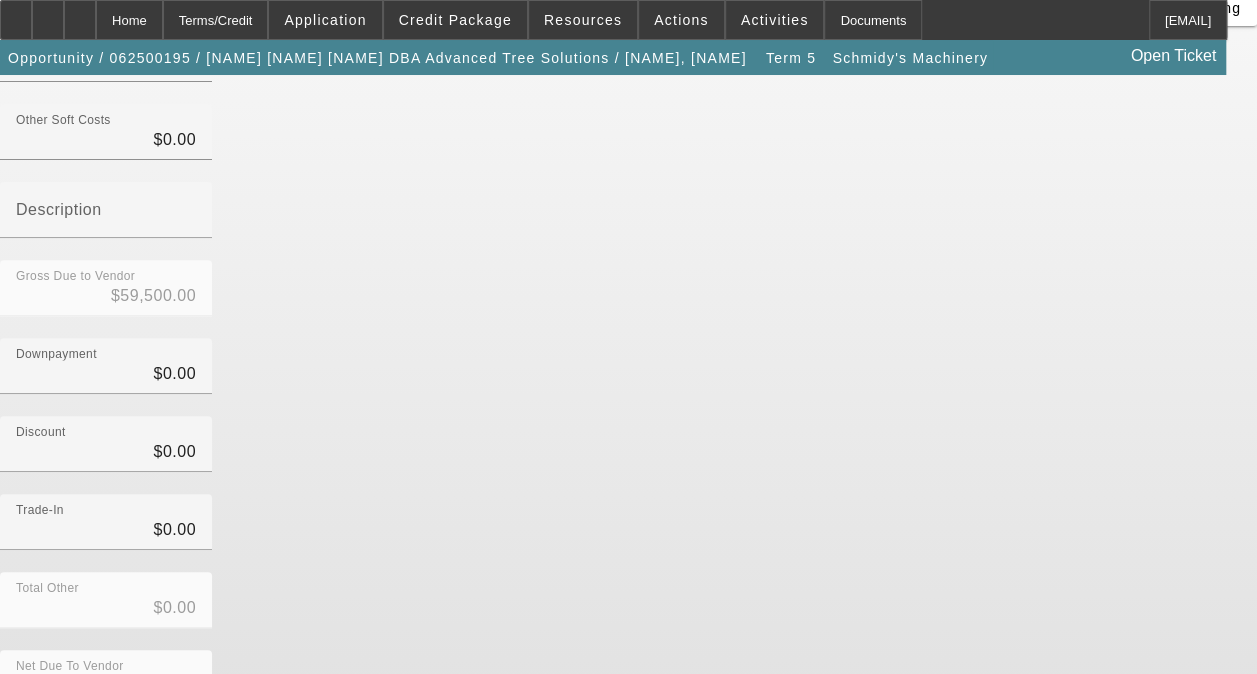 click at bounding box center (733, 857) 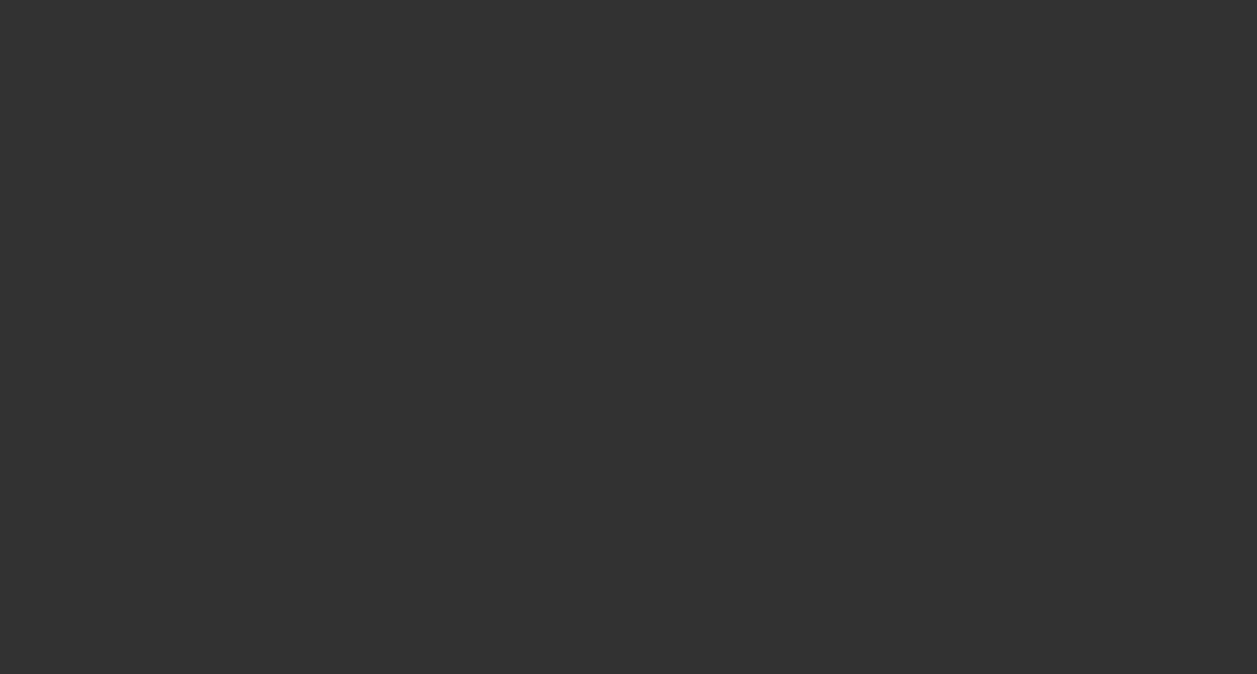 scroll, scrollTop: 0, scrollLeft: 0, axis: both 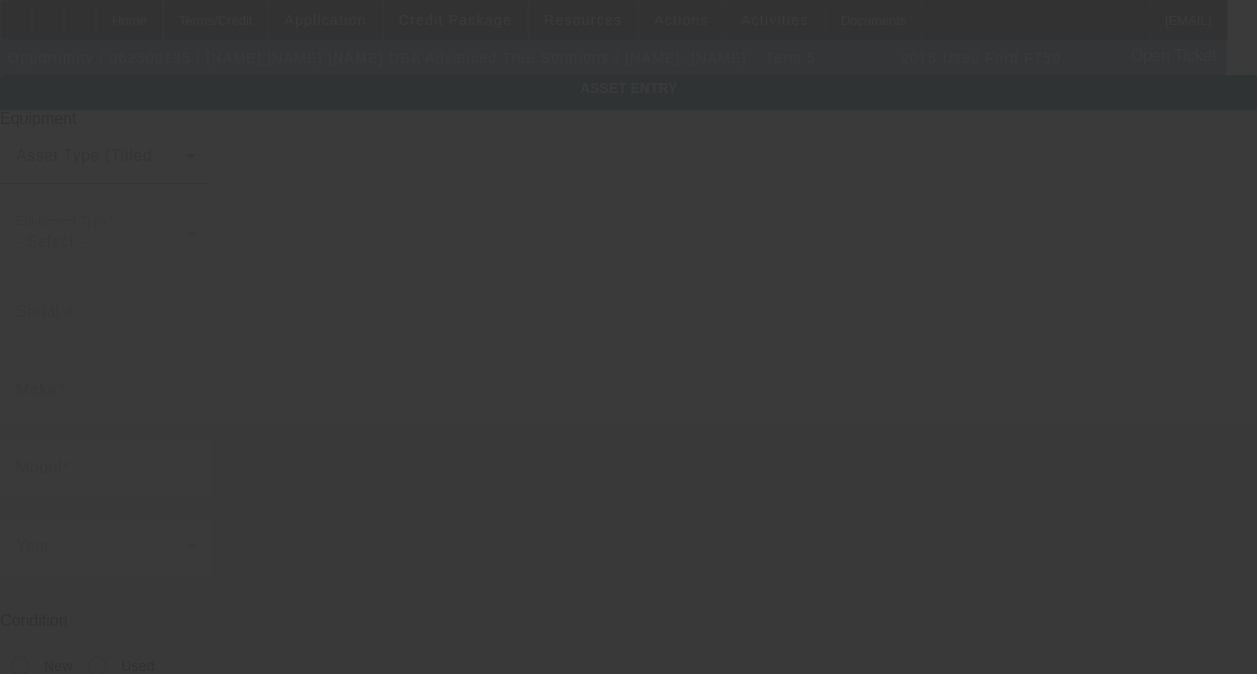 type on "[VIN]" 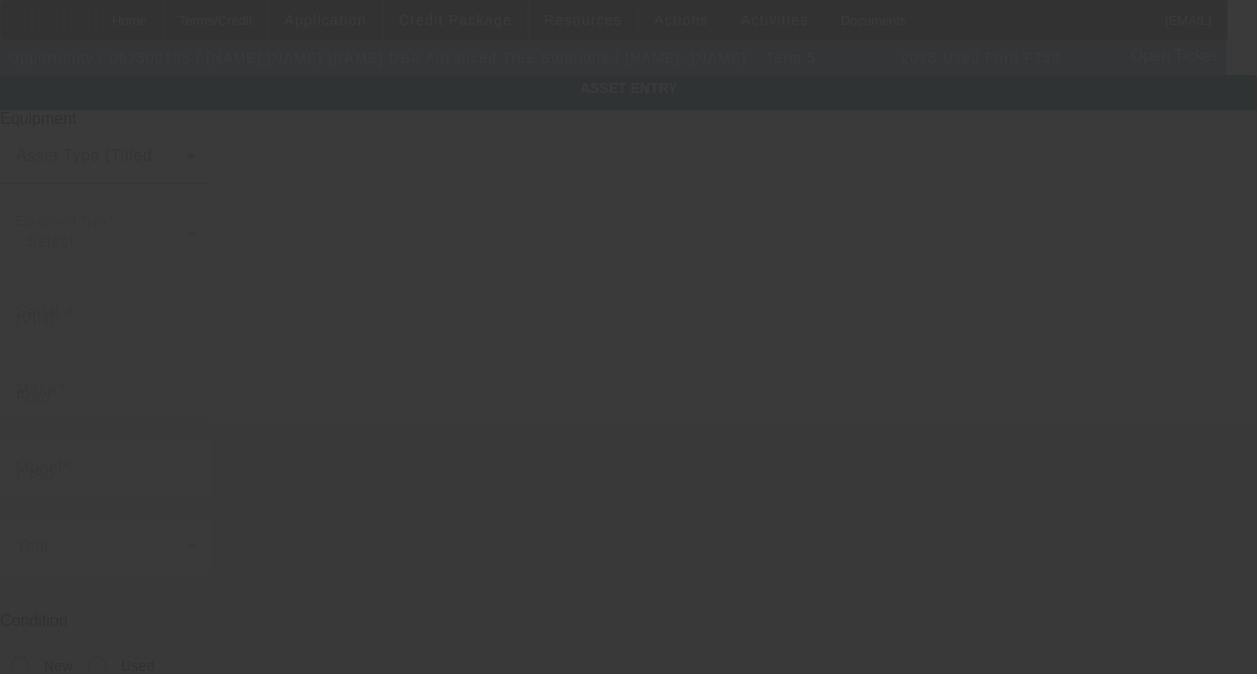 radio on "true" 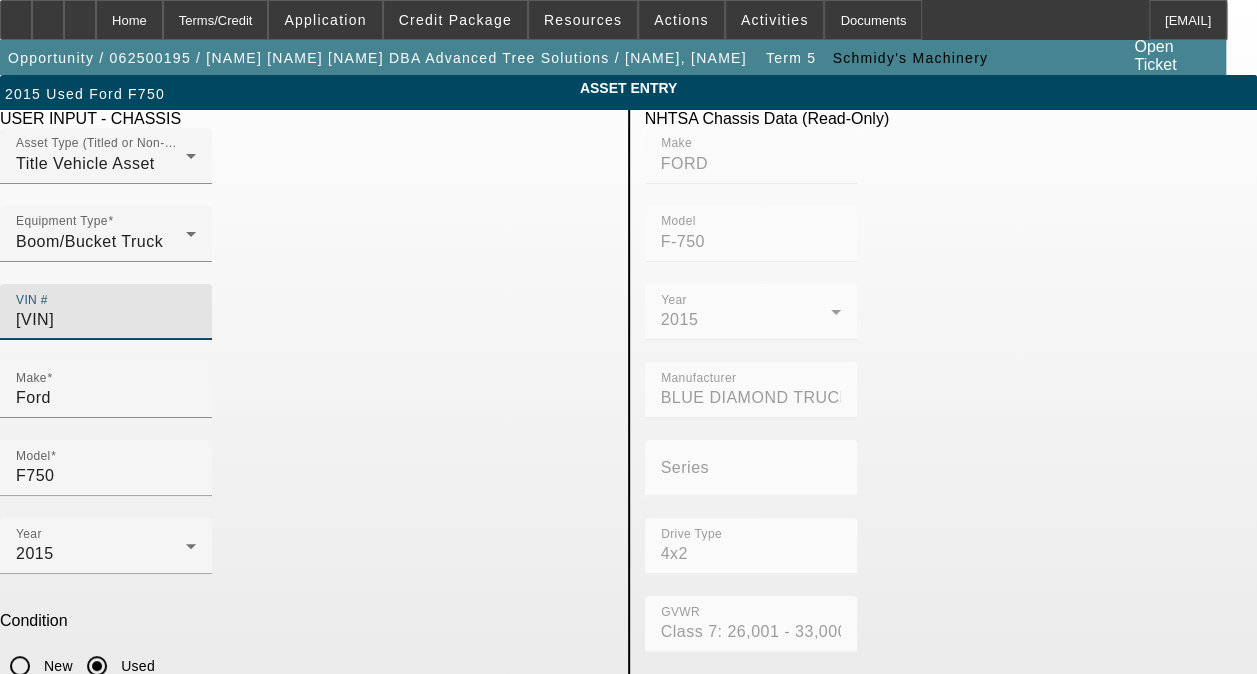 click on "[VIN]" at bounding box center [106, 320] 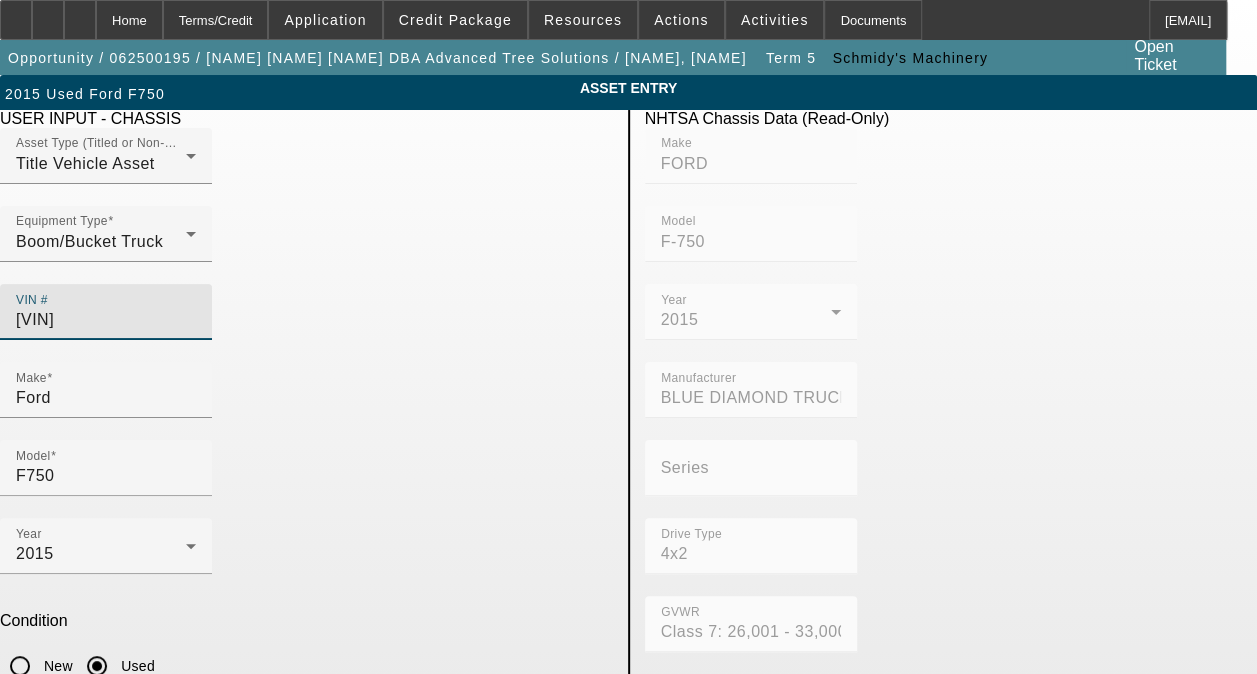 type on "[VIN]" 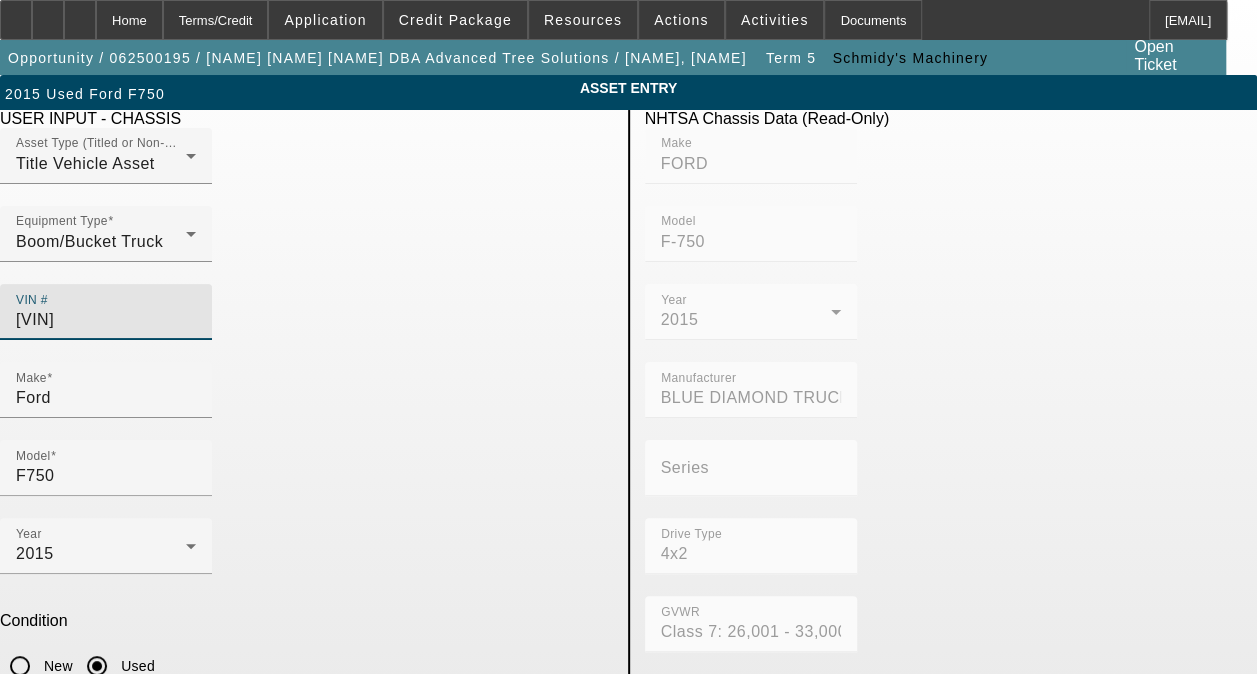 type 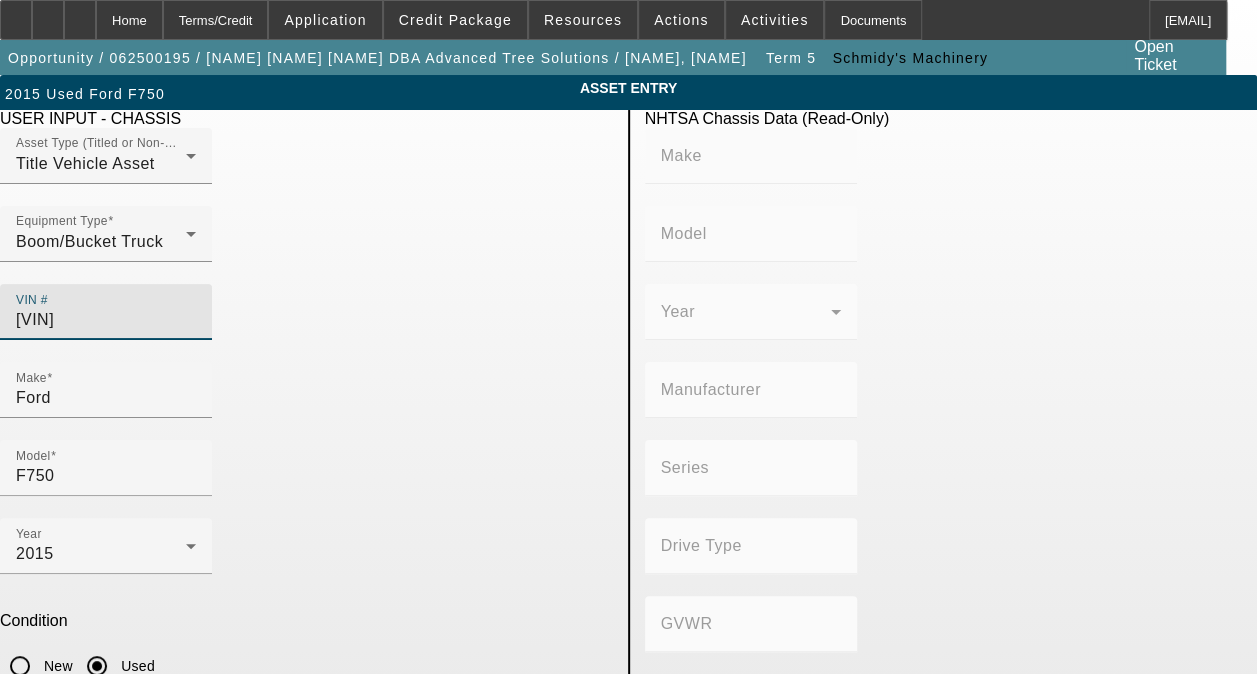 type on "[VIN]" 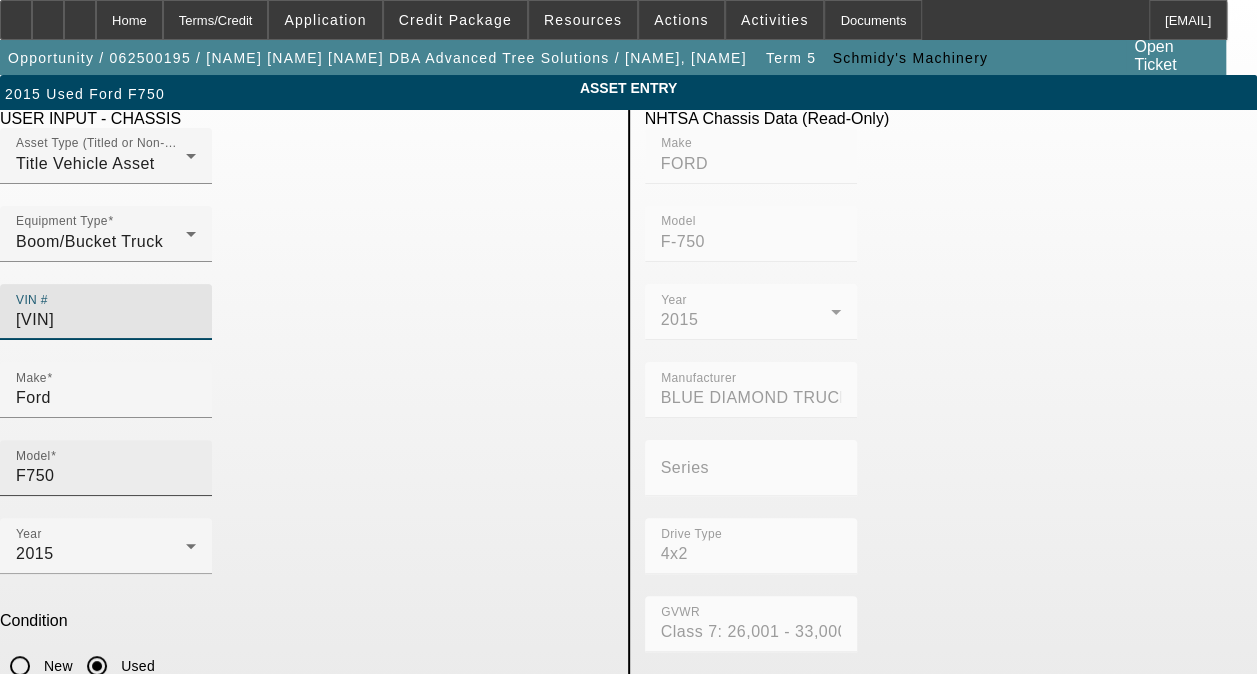 type on "[VIN]" 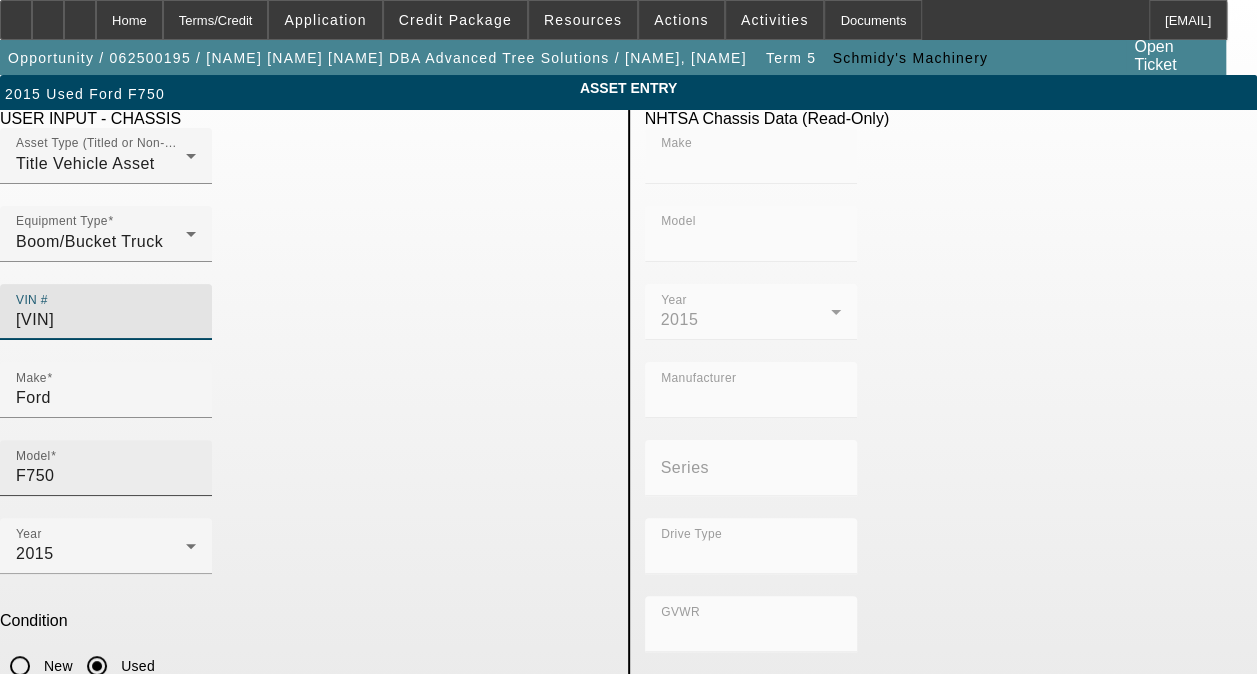 click on "Model
F750" at bounding box center (106, 468) 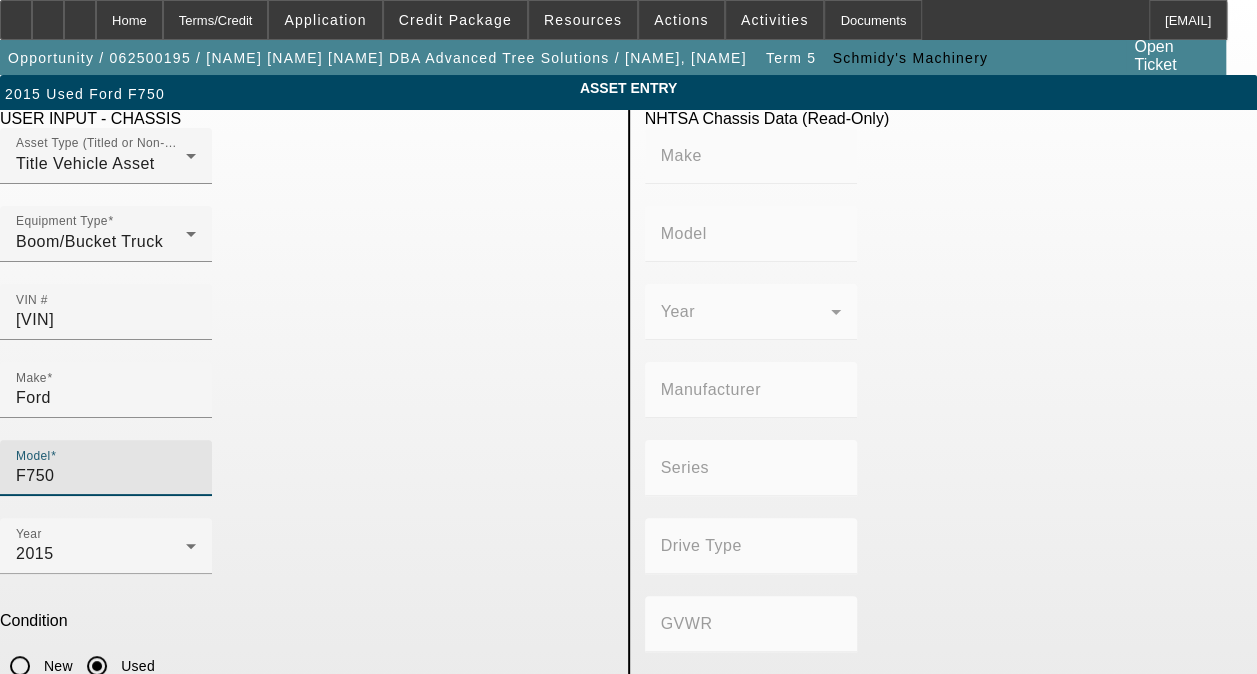 type on "FORD" 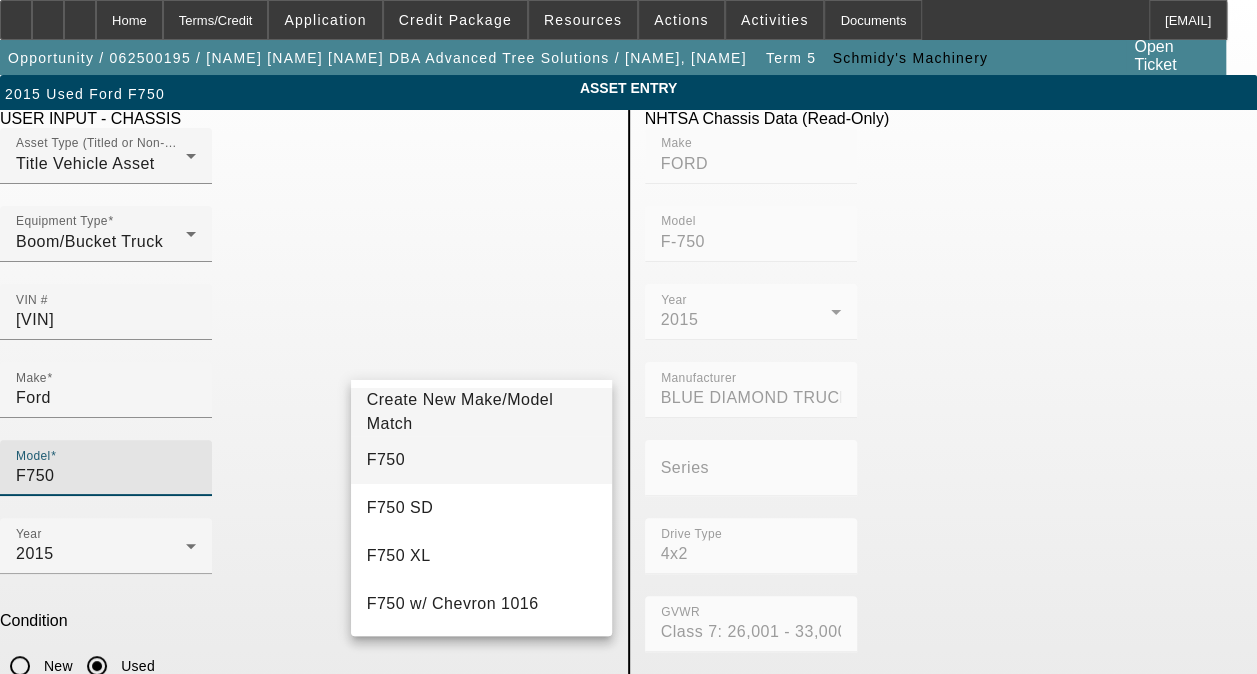 click on "F750" at bounding box center [482, 460] 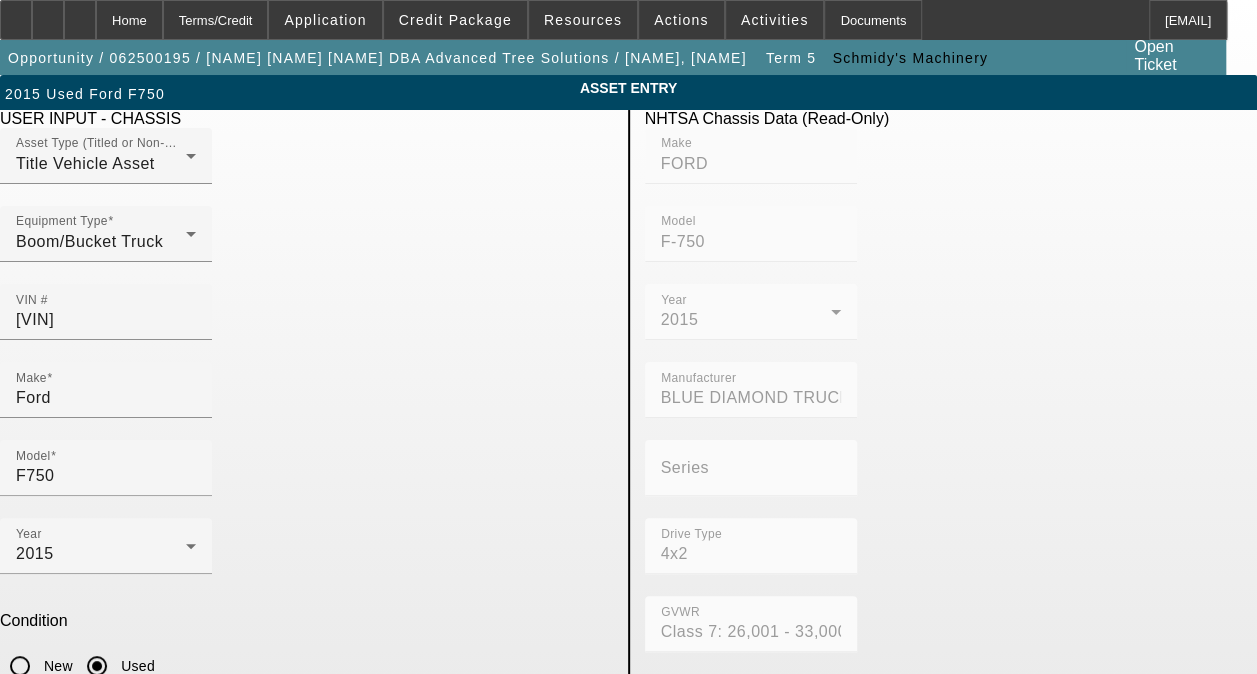 drag, startPoint x: 118, startPoint y: 600, endPoint x: 26, endPoint y: 589, distance: 92.65527 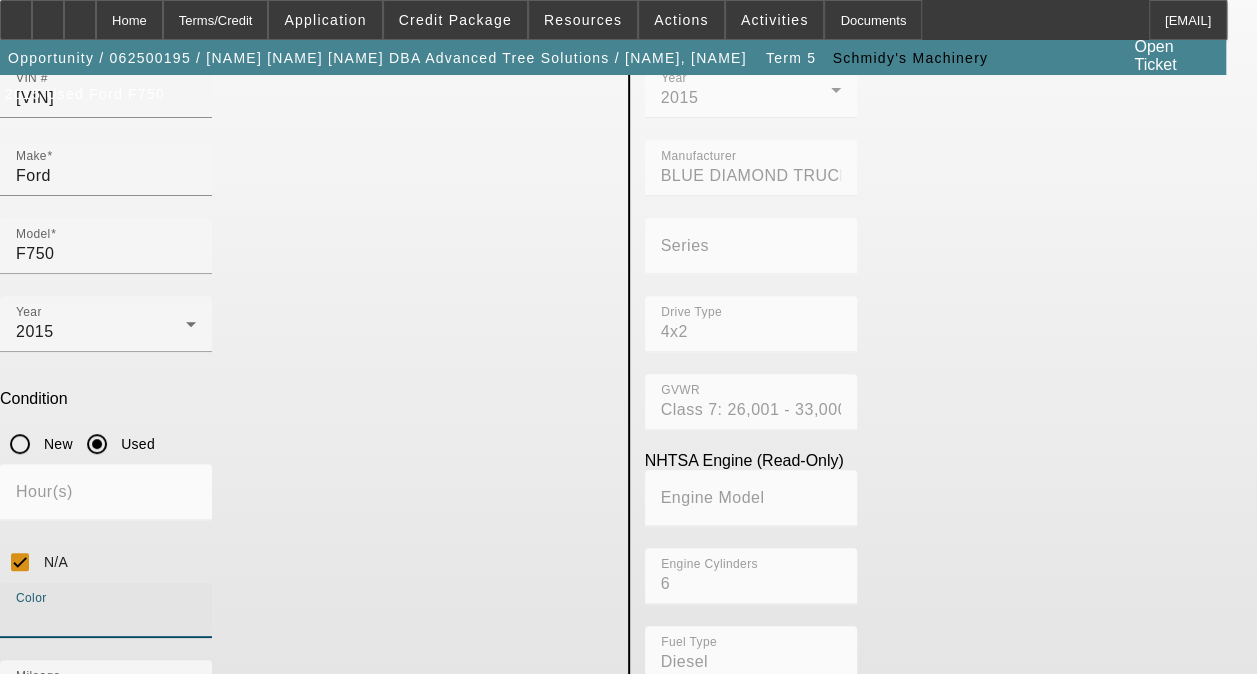 scroll, scrollTop: 272, scrollLeft: 0, axis: vertical 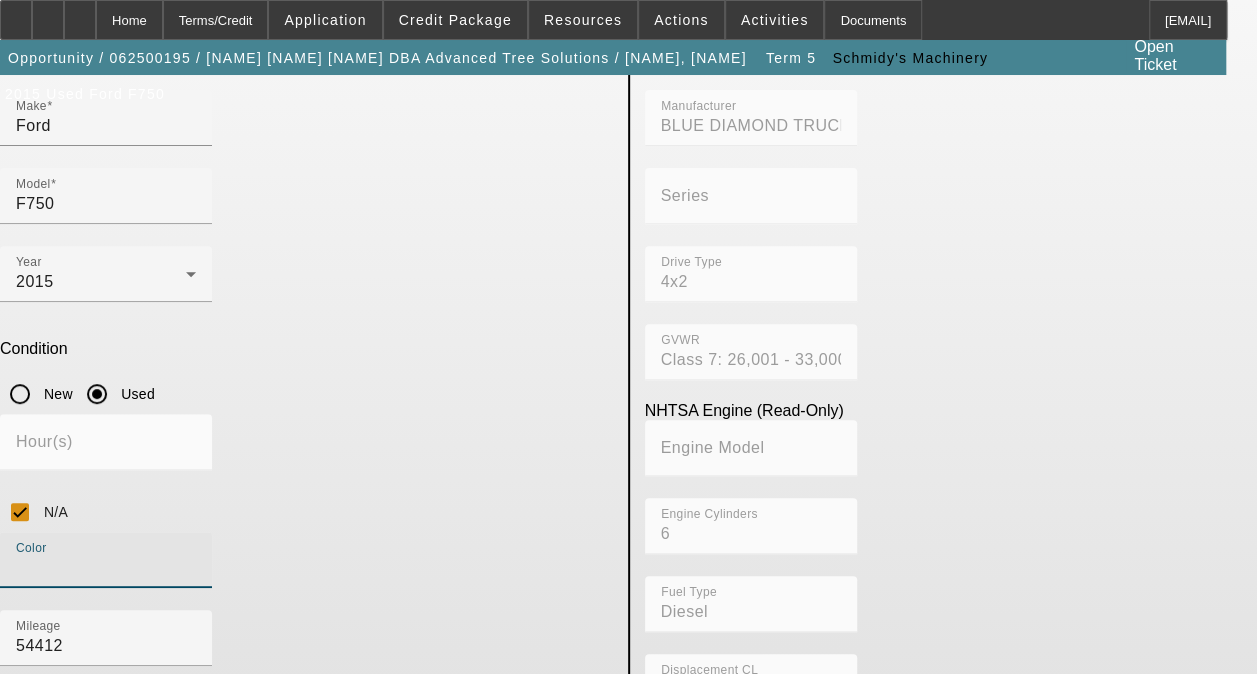 type 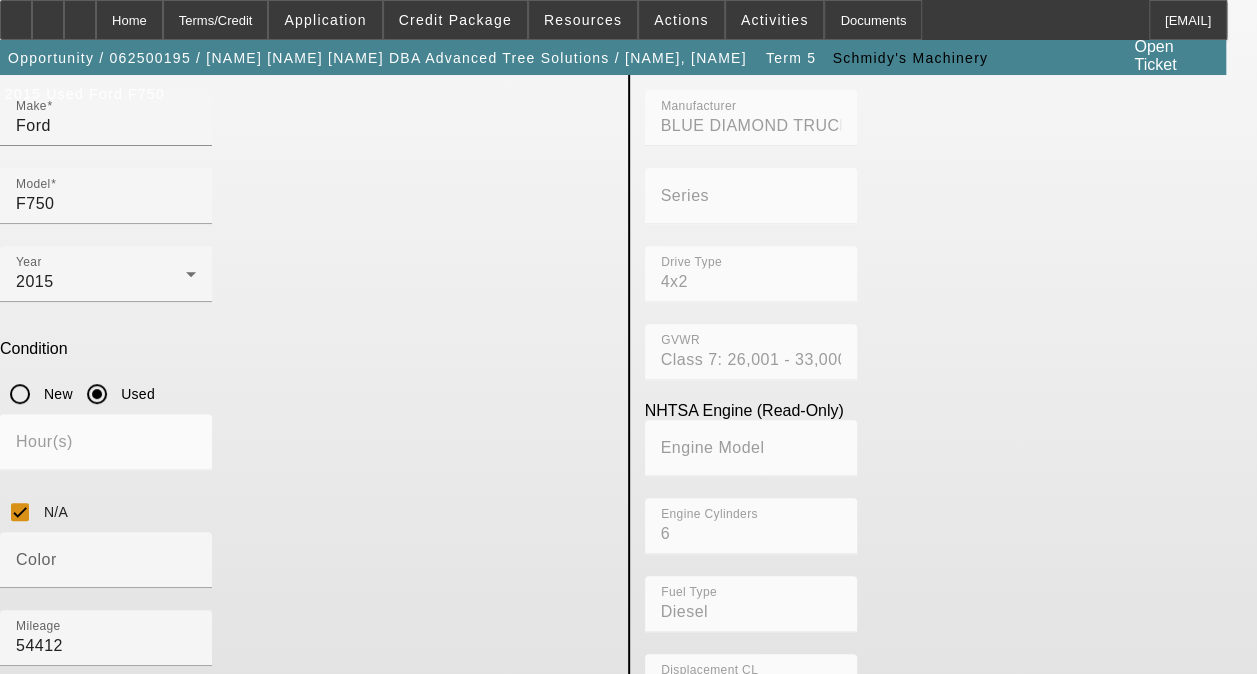 click on "Submit" at bounding box center (28, 912) 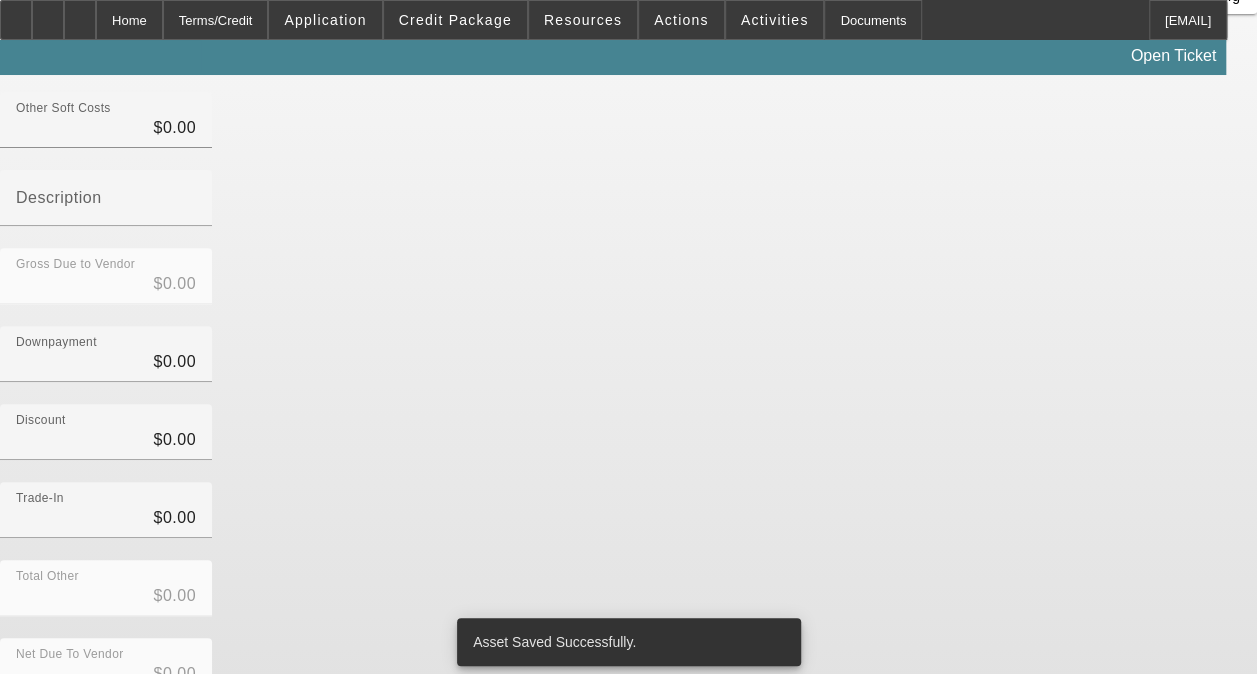 type on "$59,500.00" 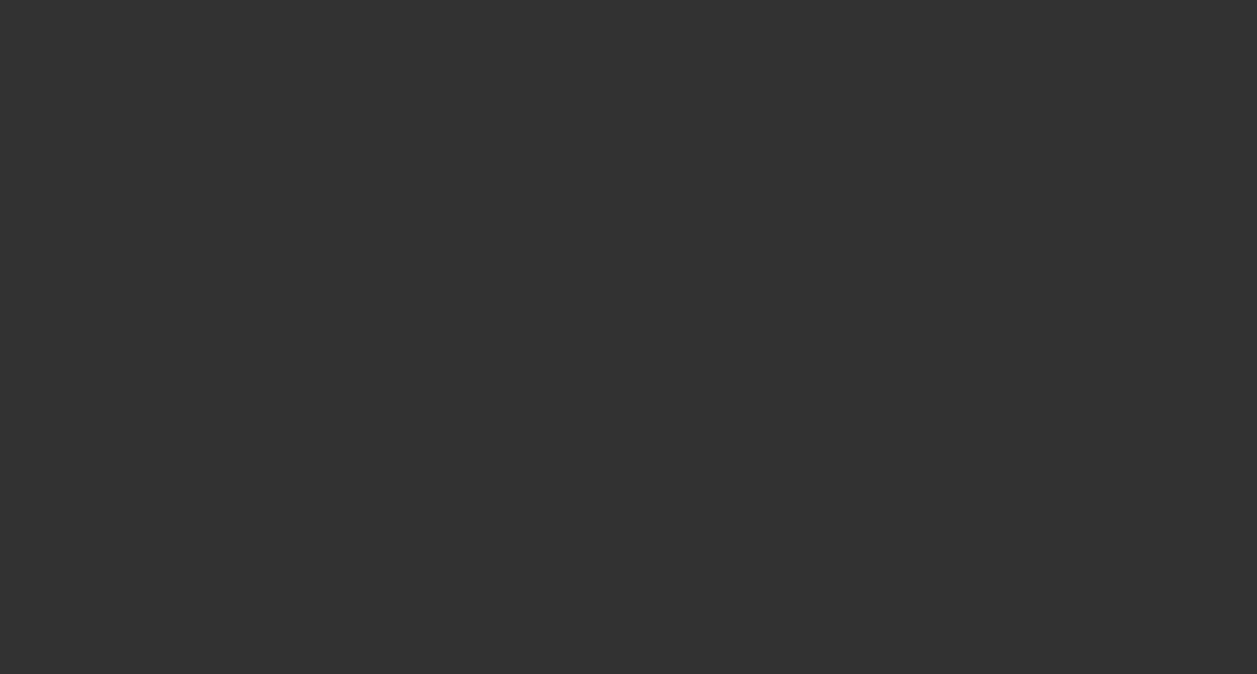 scroll, scrollTop: 0, scrollLeft: 0, axis: both 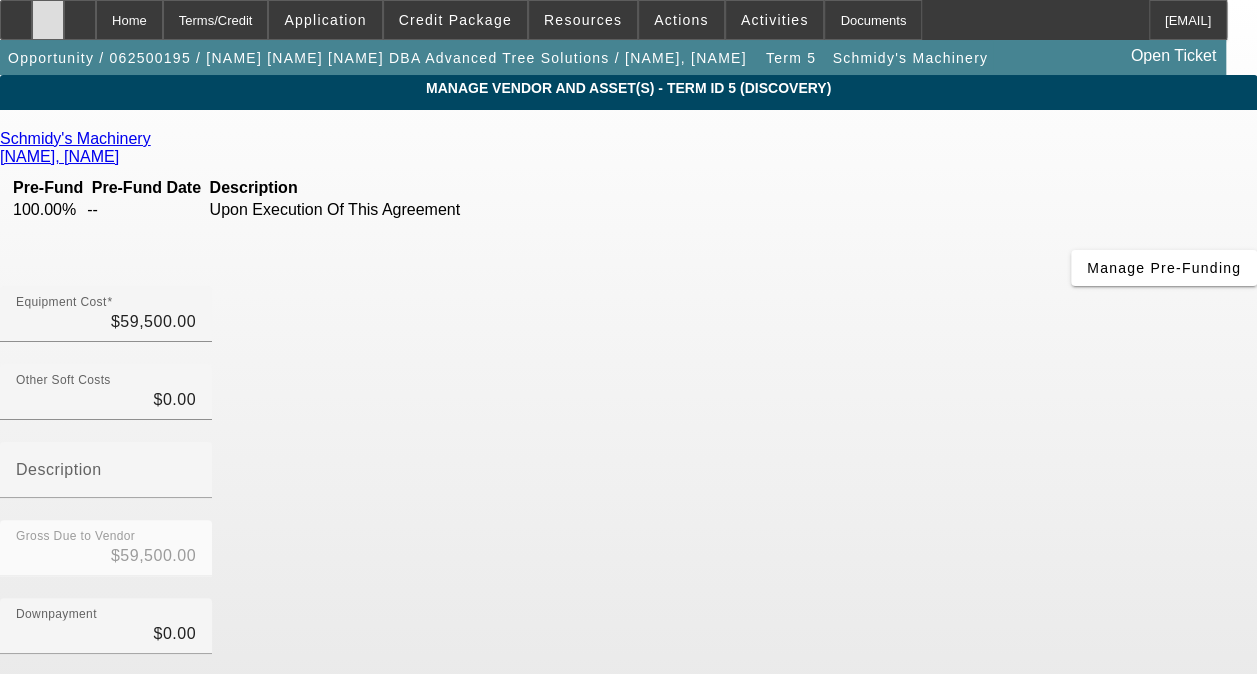 click at bounding box center (48, 13) 